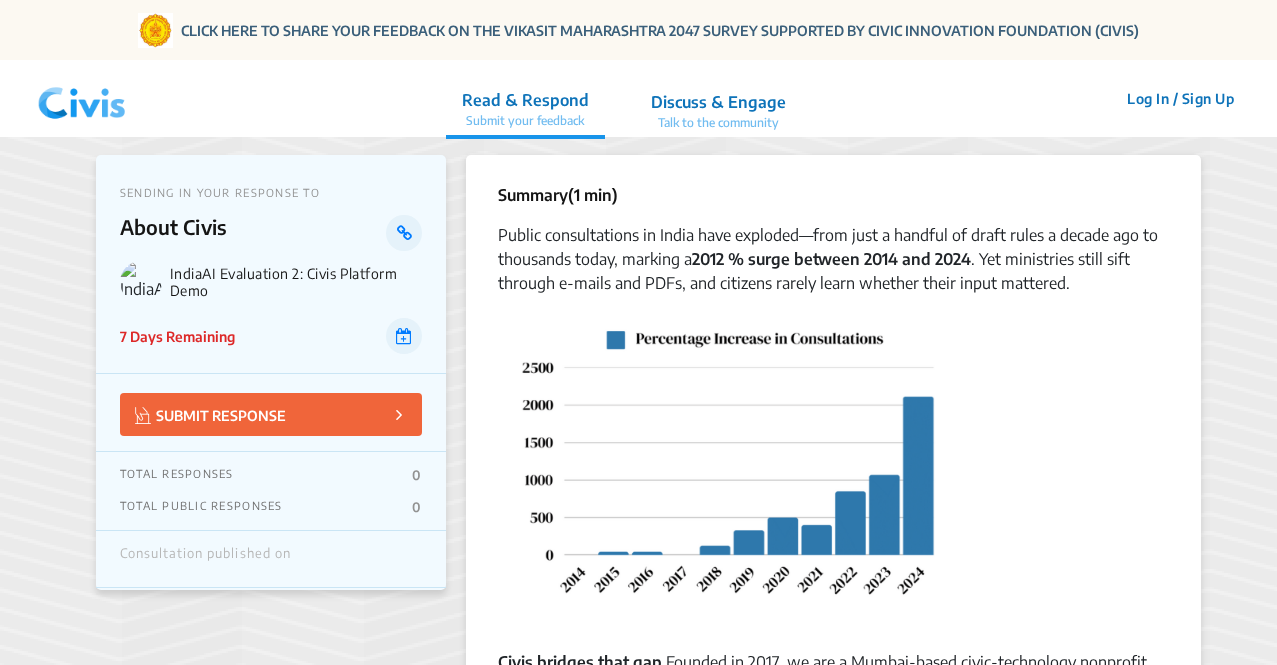 scroll, scrollTop: 0, scrollLeft: 0, axis: both 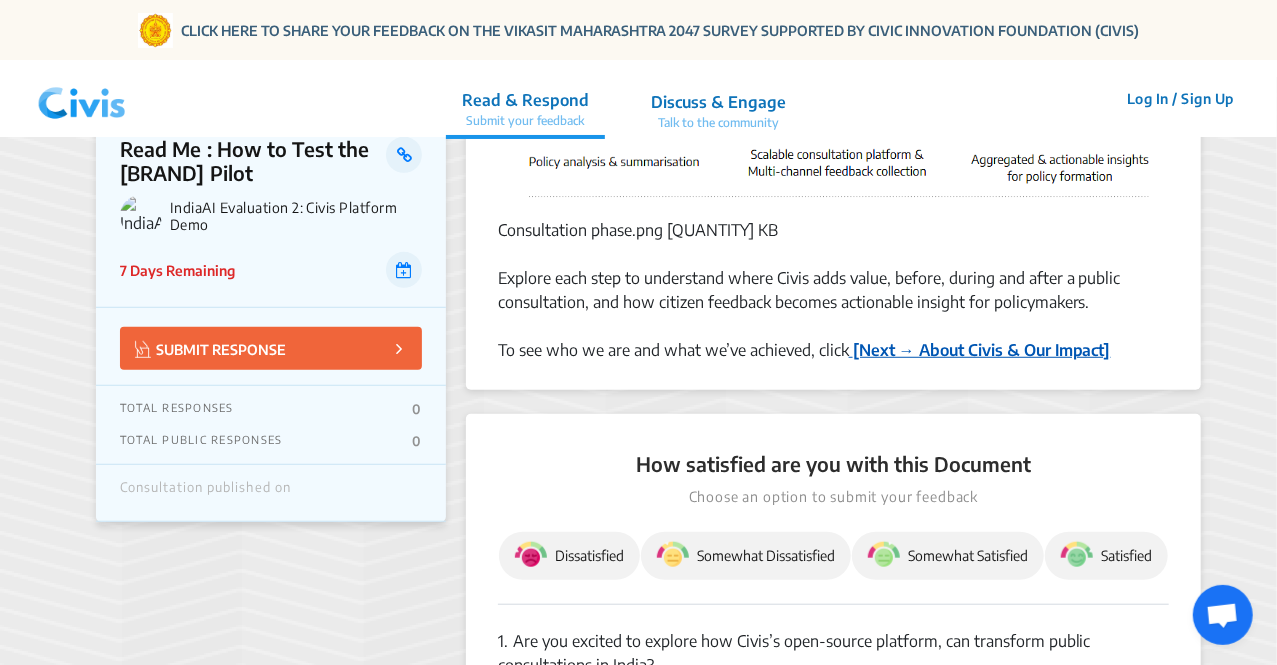 click on "[Next → About Civis & Our Impact]" at bounding box center (982, 350) 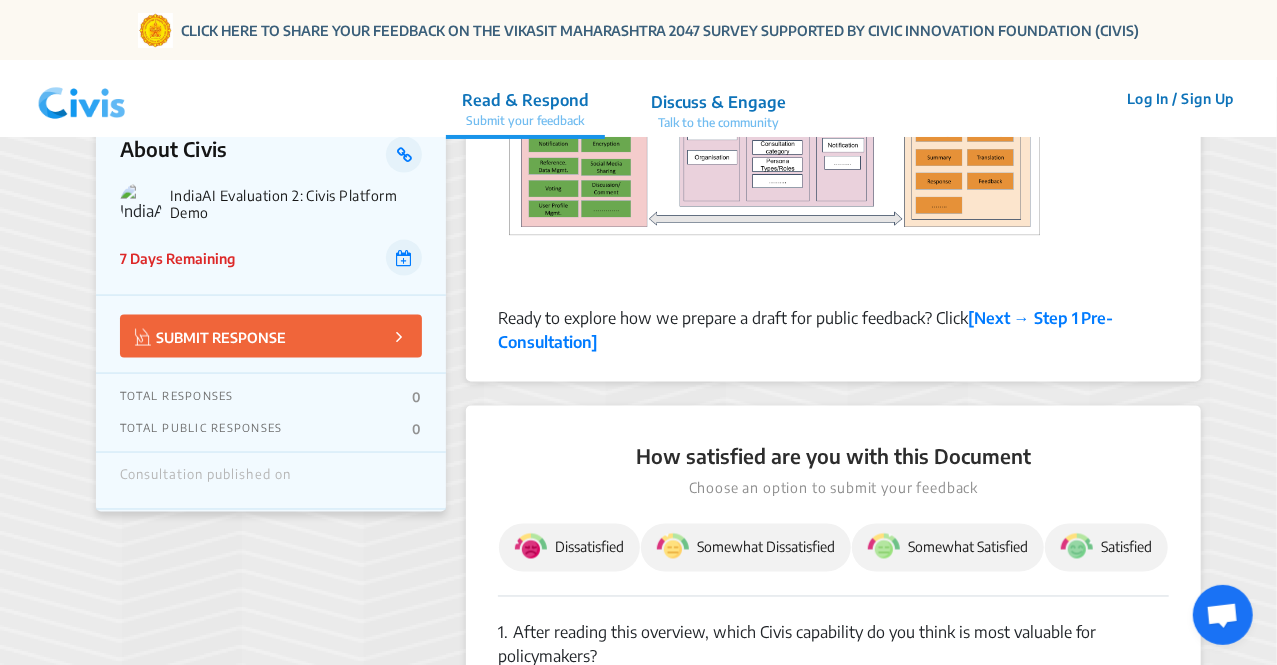 scroll, scrollTop: 1442, scrollLeft: 0, axis: vertical 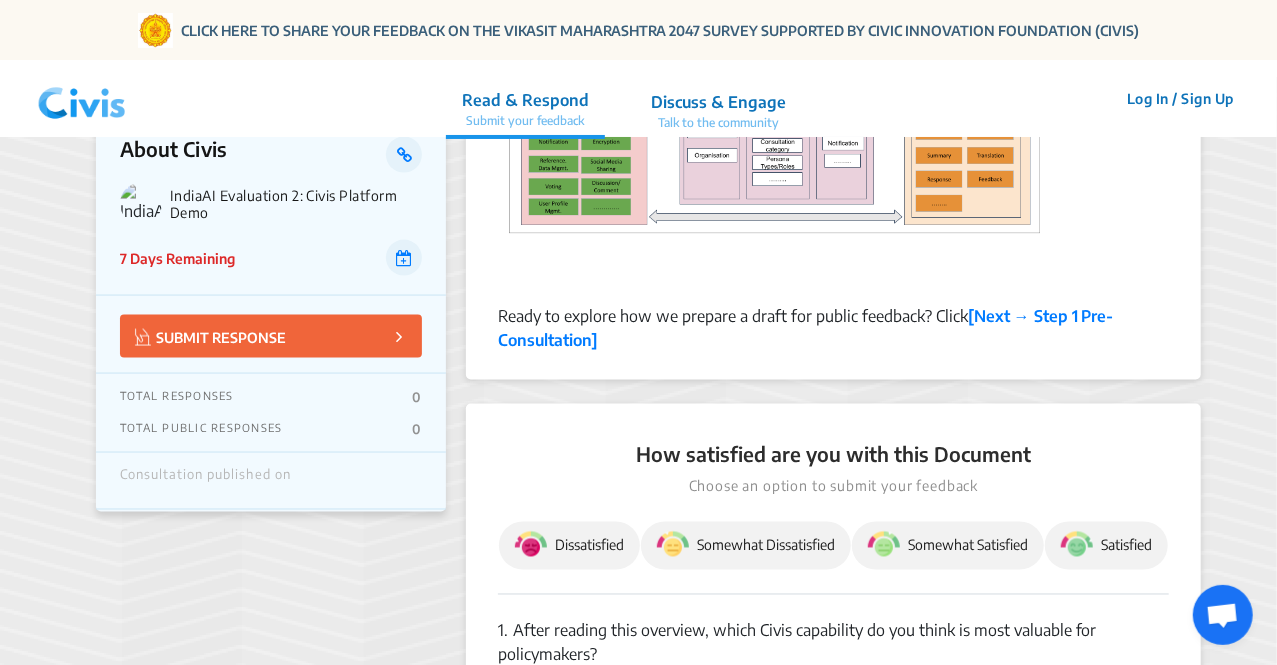 click on "Ready to explore how we prepare a draft for public feedback? Click  [Next → Step 1 Pre-Consultation]" at bounding box center (833, 328) 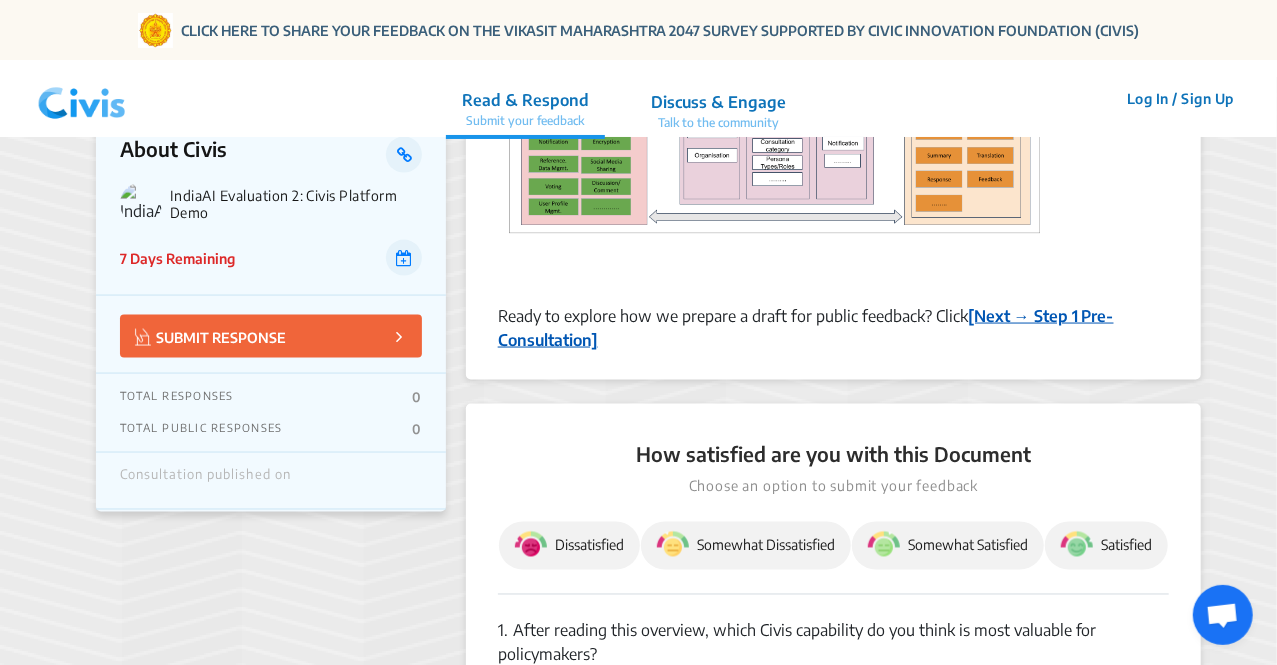 click on "[Next → Step 1 Pre-Consultation]" at bounding box center [806, 328] 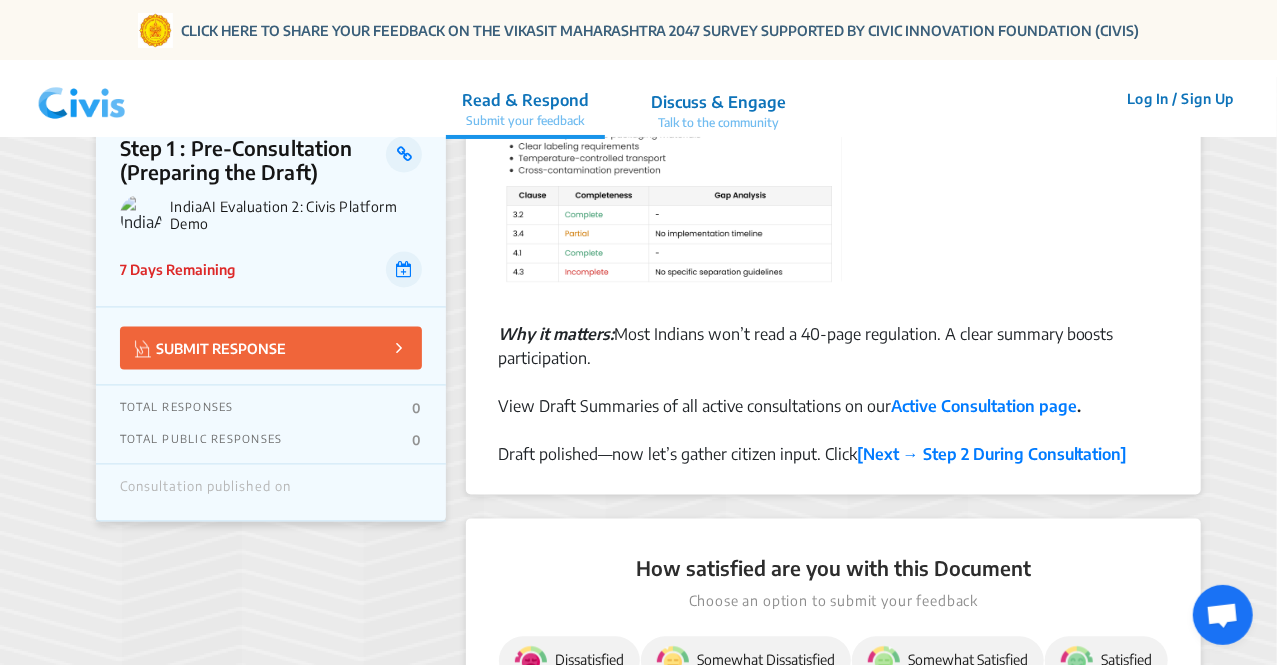 scroll, scrollTop: 2004, scrollLeft: 0, axis: vertical 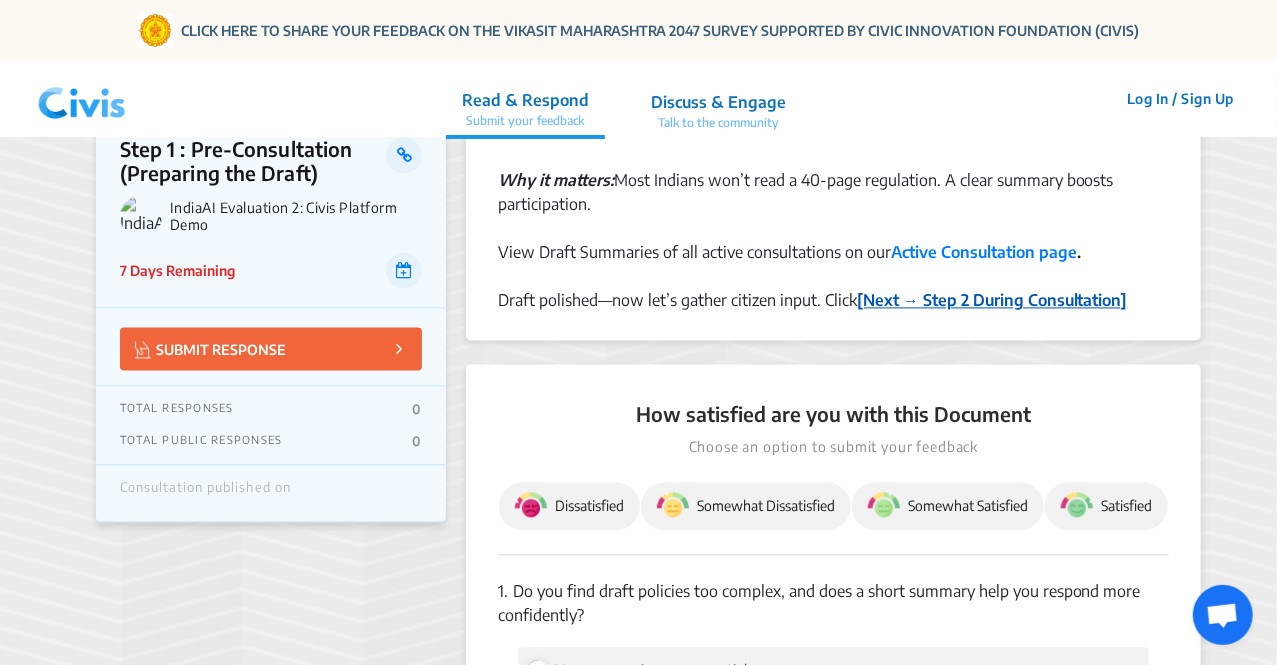 click on "[Next → Step 2 During Consultation]" at bounding box center (992, 300) 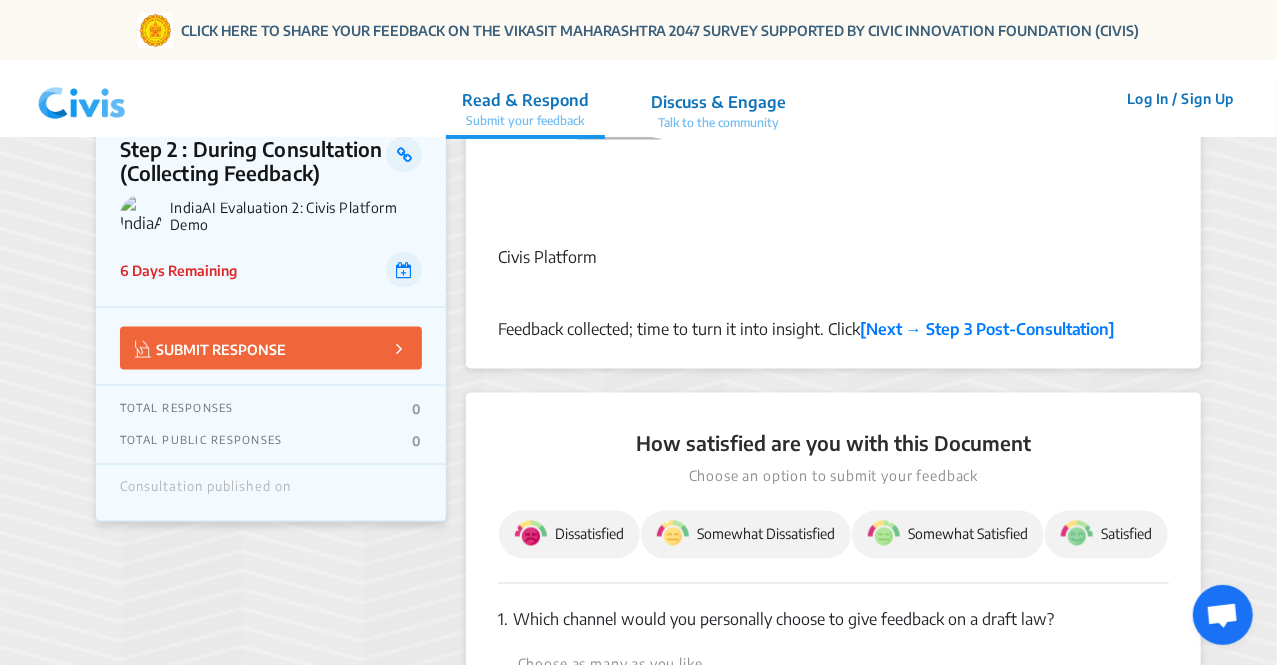 scroll, scrollTop: 1430, scrollLeft: 0, axis: vertical 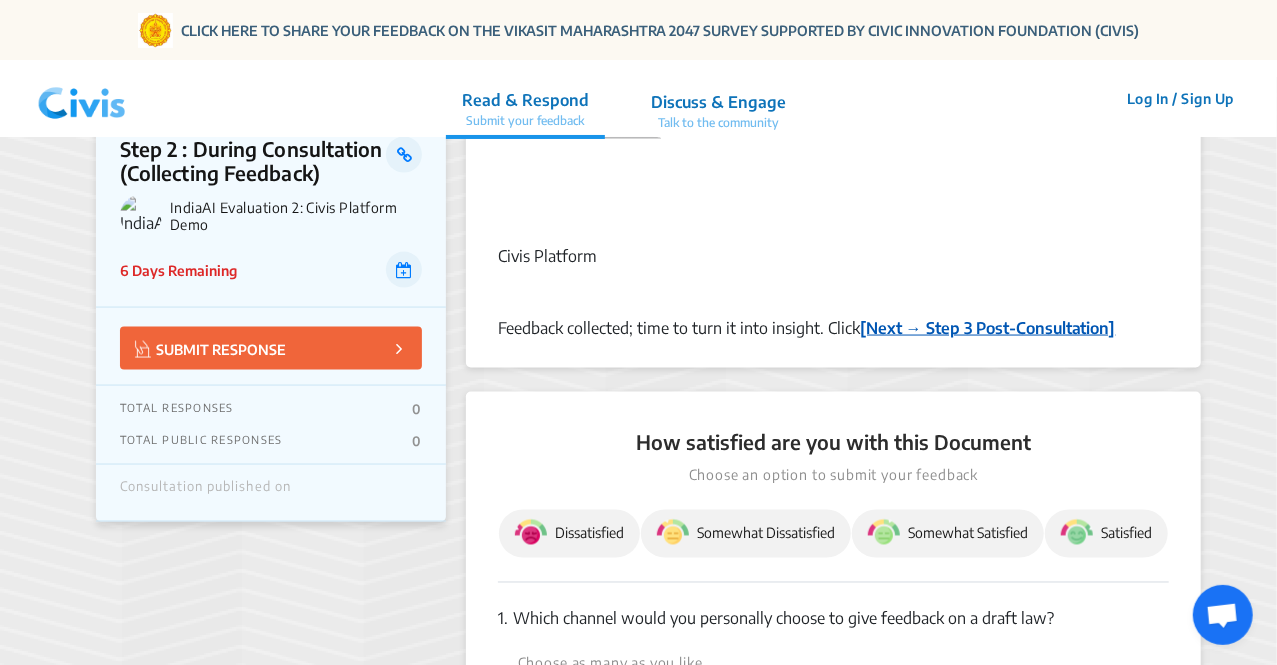 click on "[Next → Step 3 Post-Consultation]" at bounding box center [988, 328] 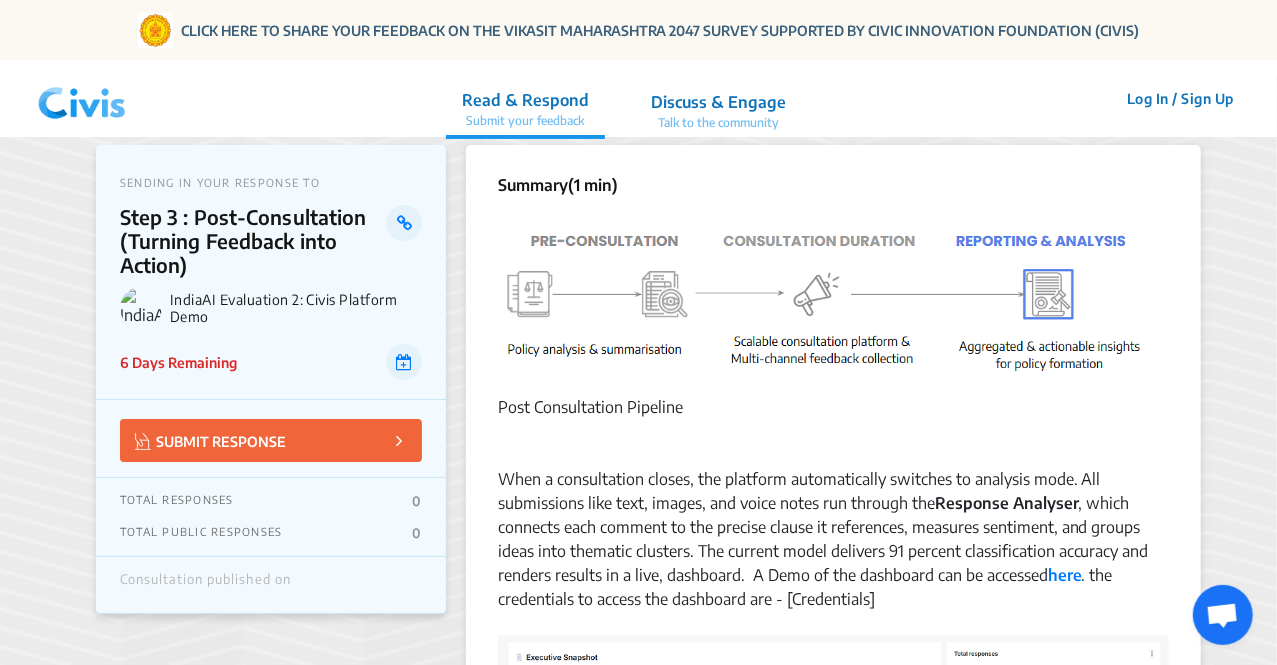 scroll, scrollTop: 0, scrollLeft: 0, axis: both 